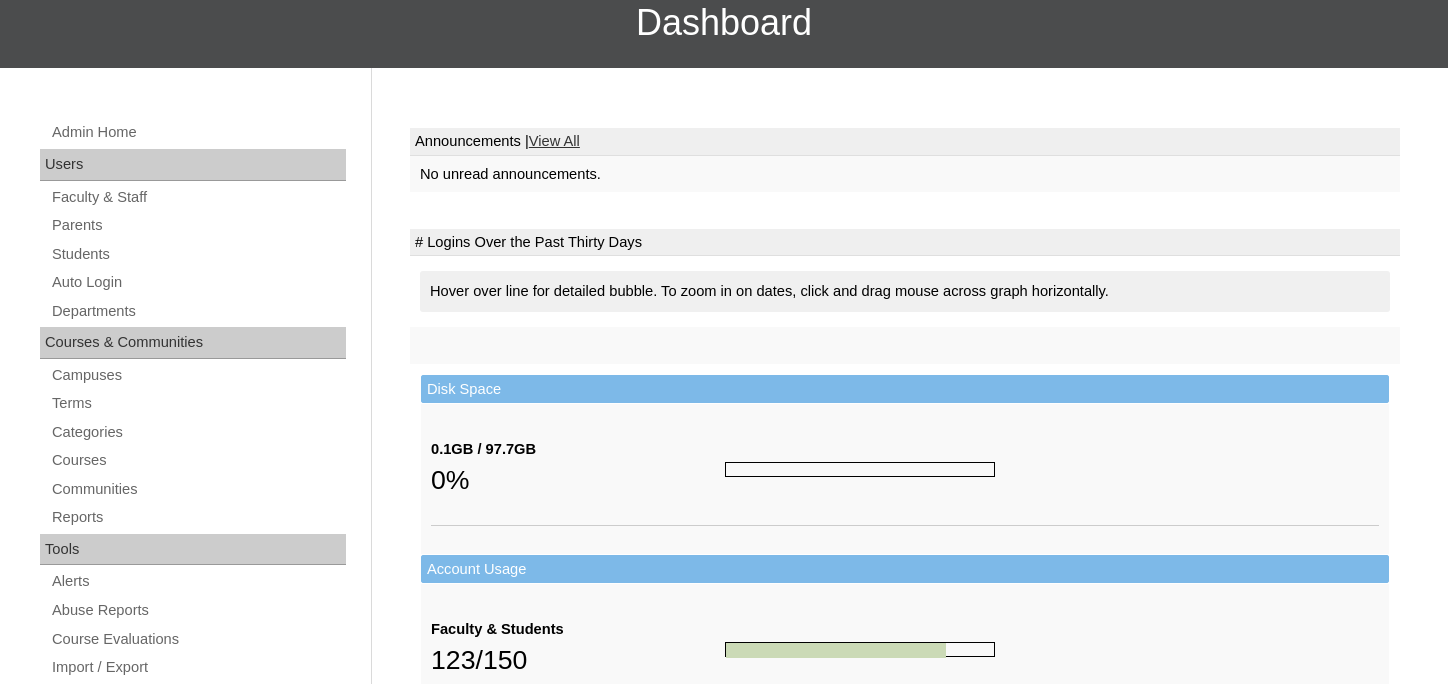 scroll, scrollTop: 204, scrollLeft: 0, axis: vertical 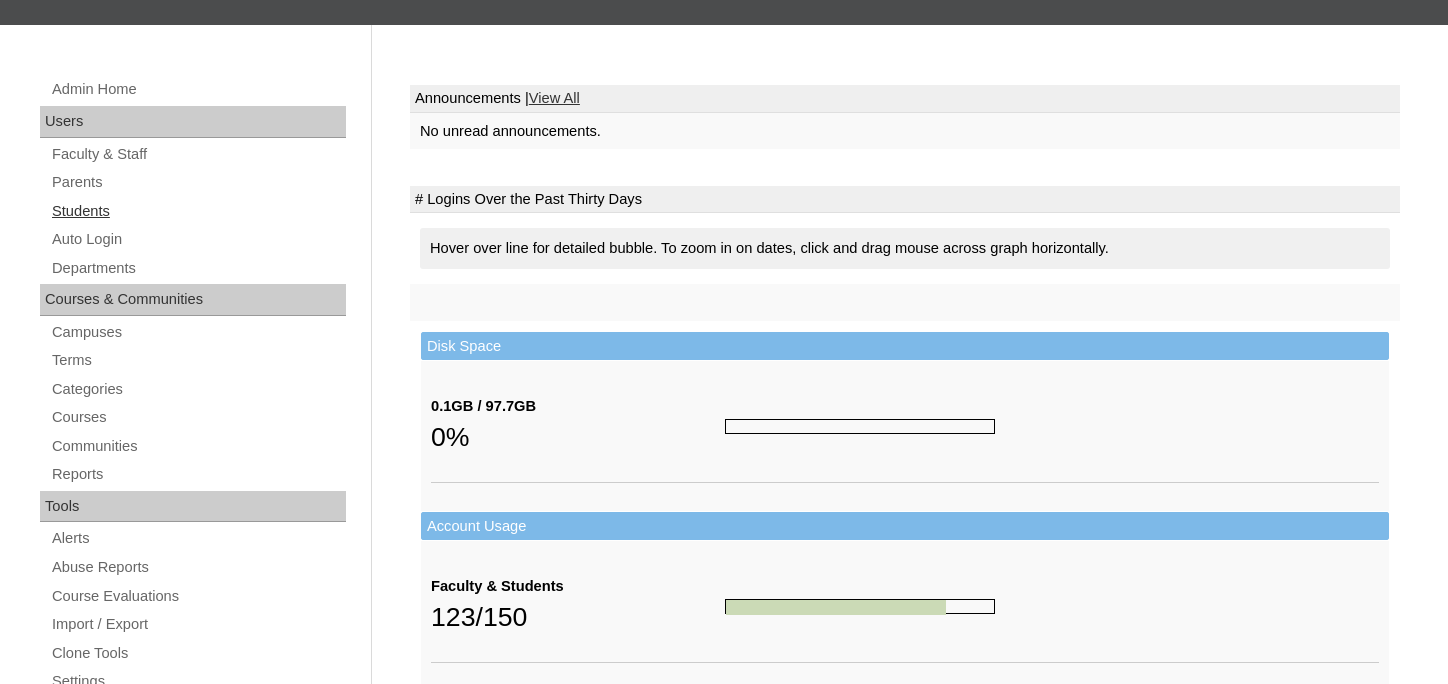 click on "Students" at bounding box center [198, 211] 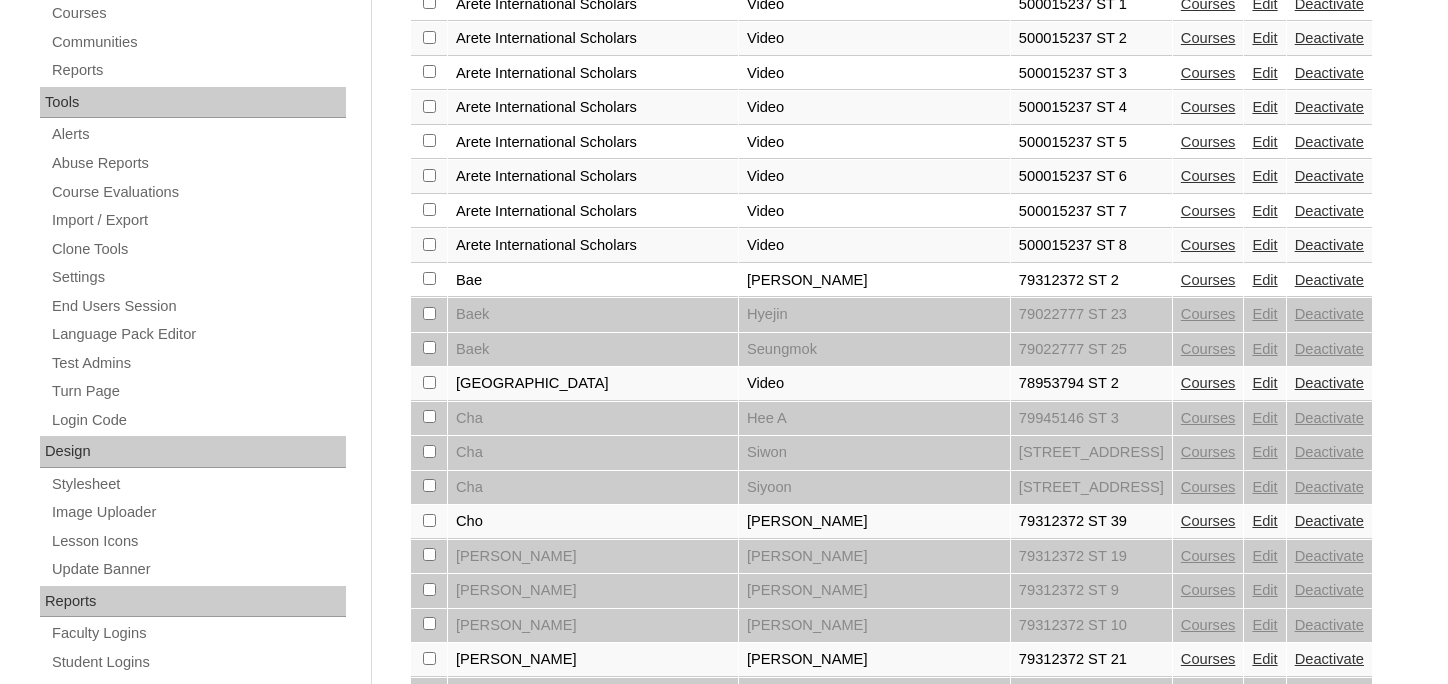 scroll, scrollTop: 612, scrollLeft: 0, axis: vertical 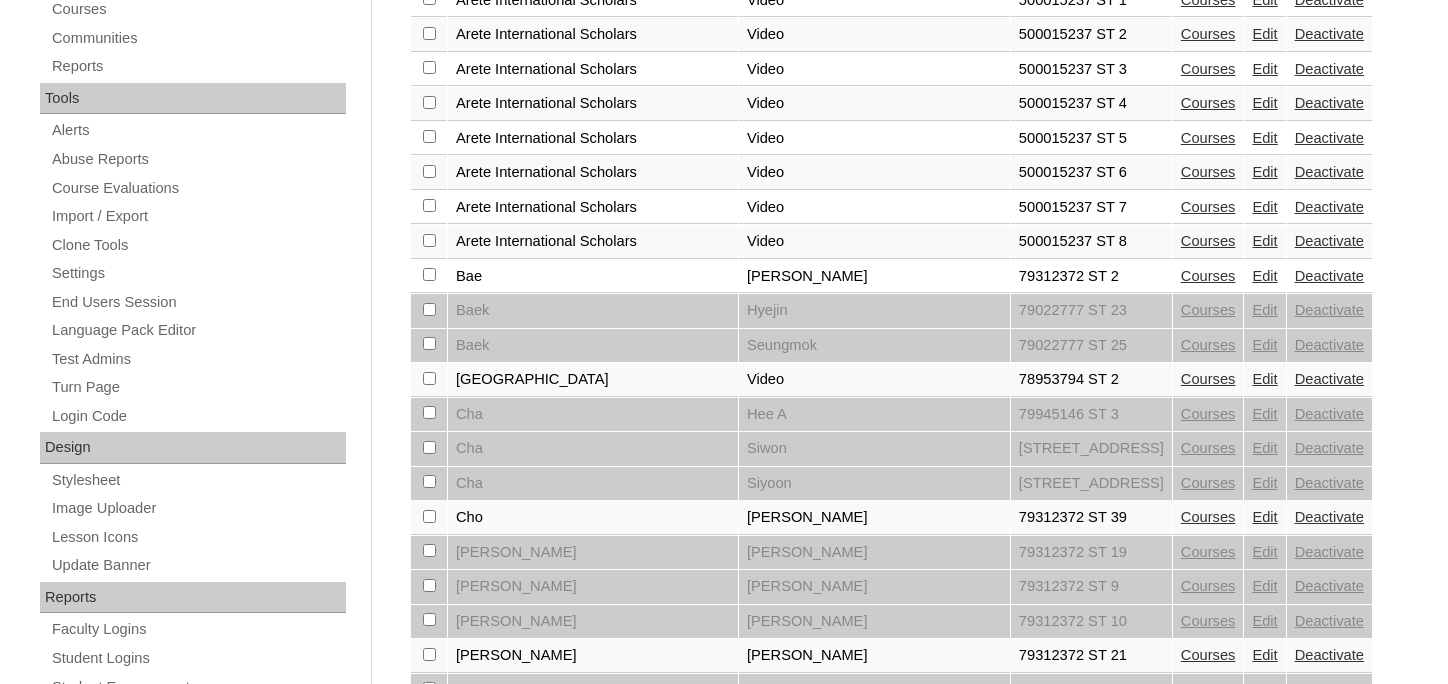 click on "Edit" at bounding box center (1264, 379) 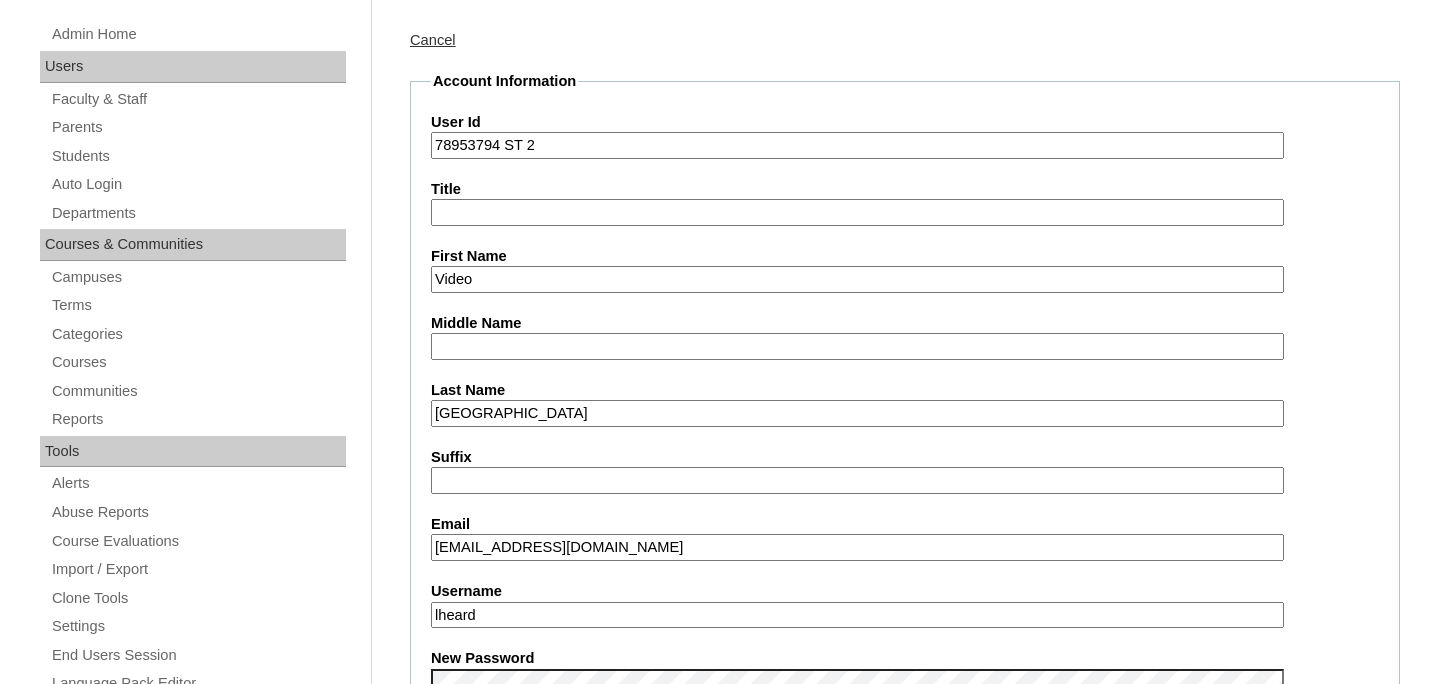 scroll, scrollTop: 204, scrollLeft: 0, axis: vertical 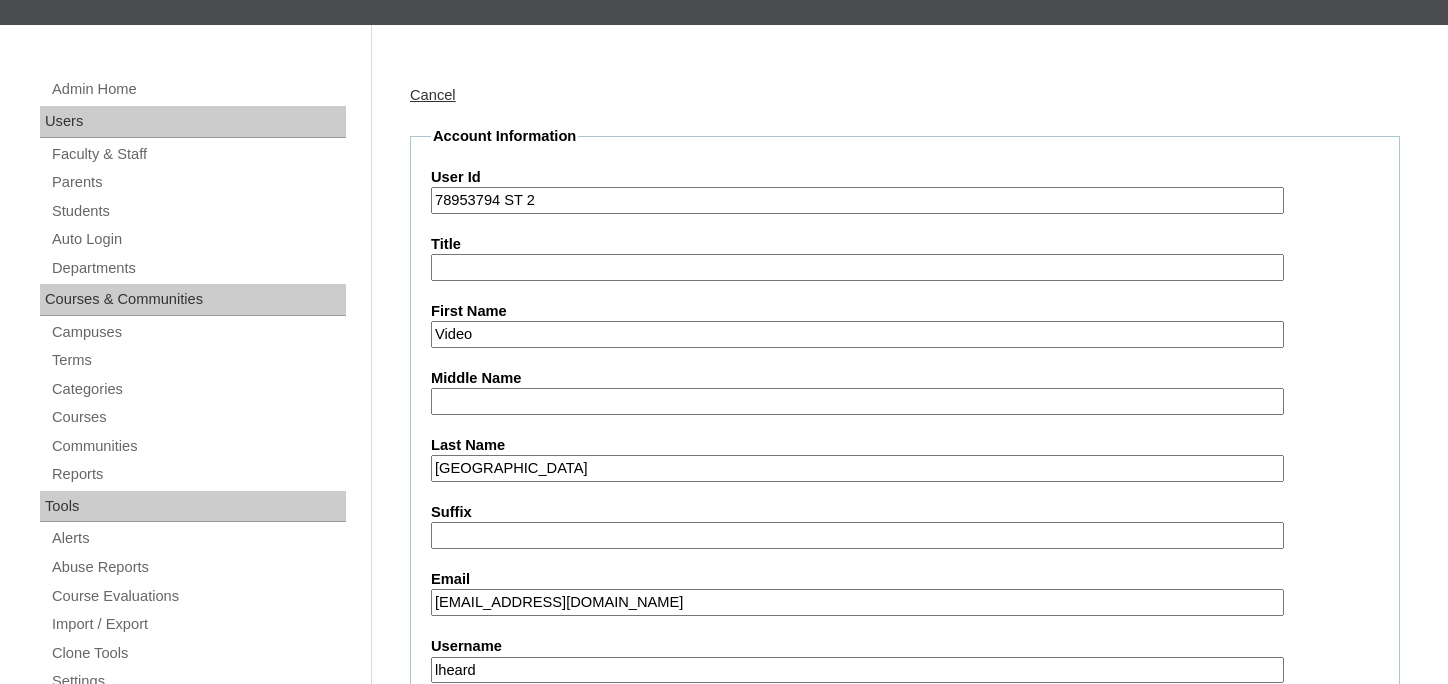 drag, startPoint x: 437, startPoint y: 205, endPoint x: 503, endPoint y: 205, distance: 66 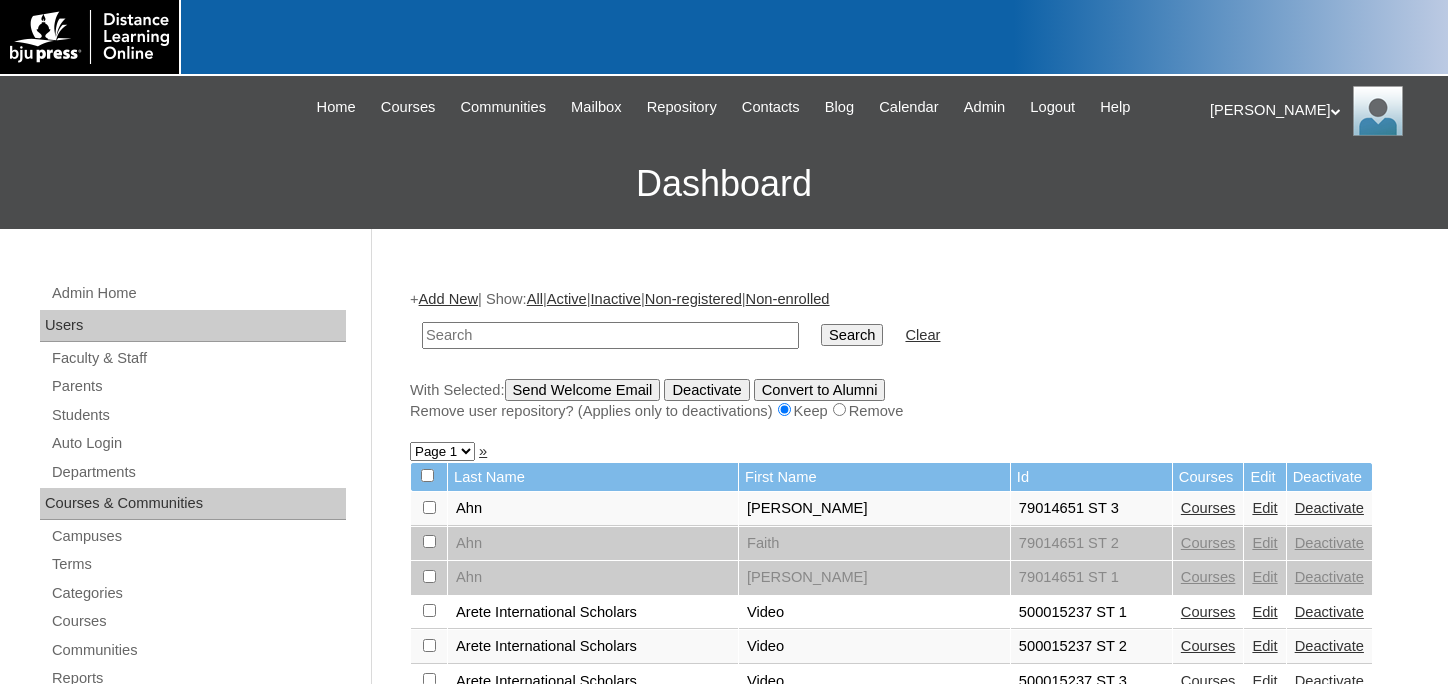 scroll, scrollTop: 0, scrollLeft: 0, axis: both 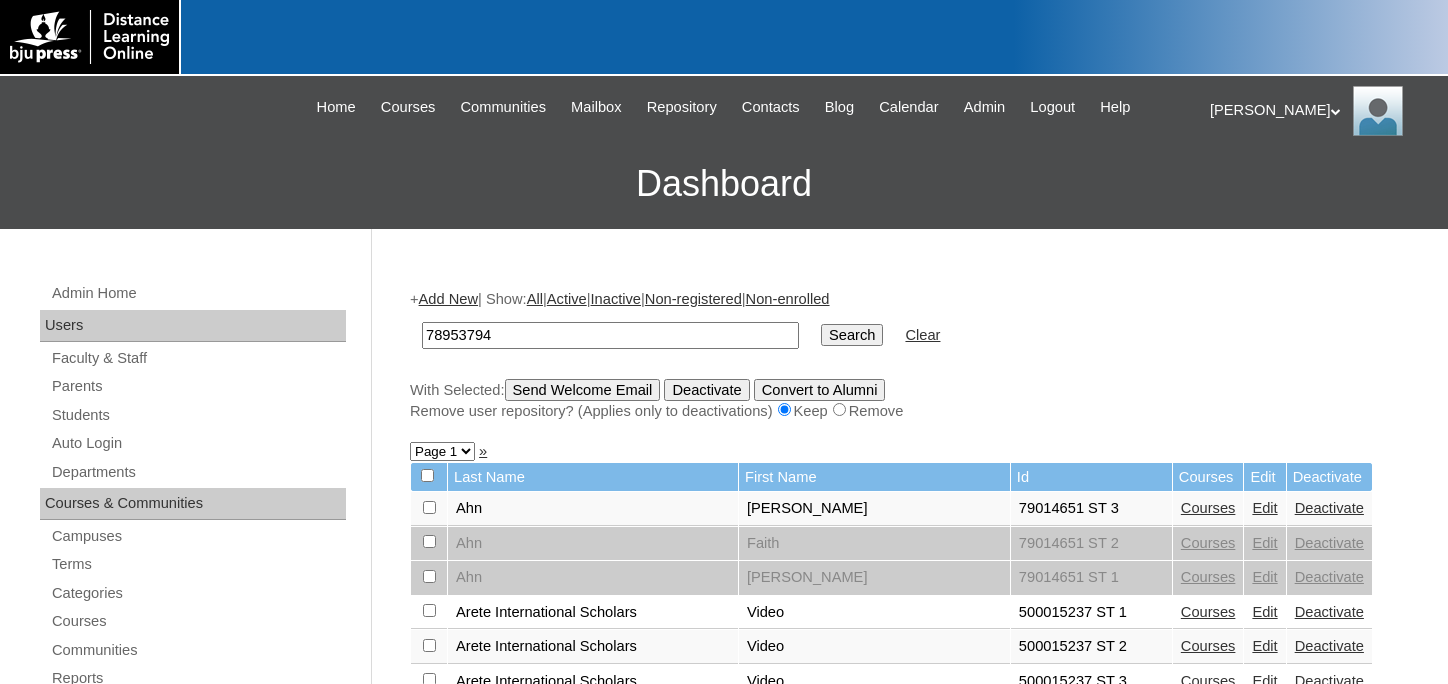 type on "78953794" 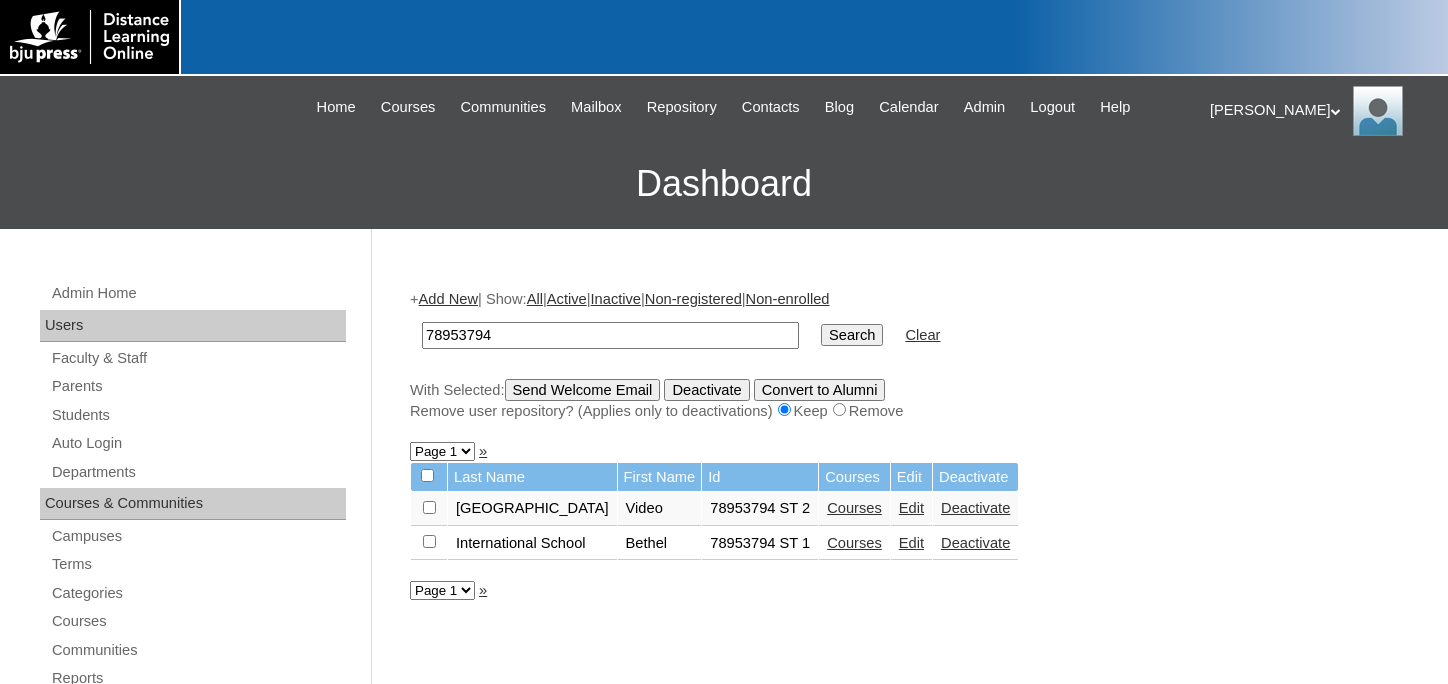 scroll, scrollTop: 0, scrollLeft: 0, axis: both 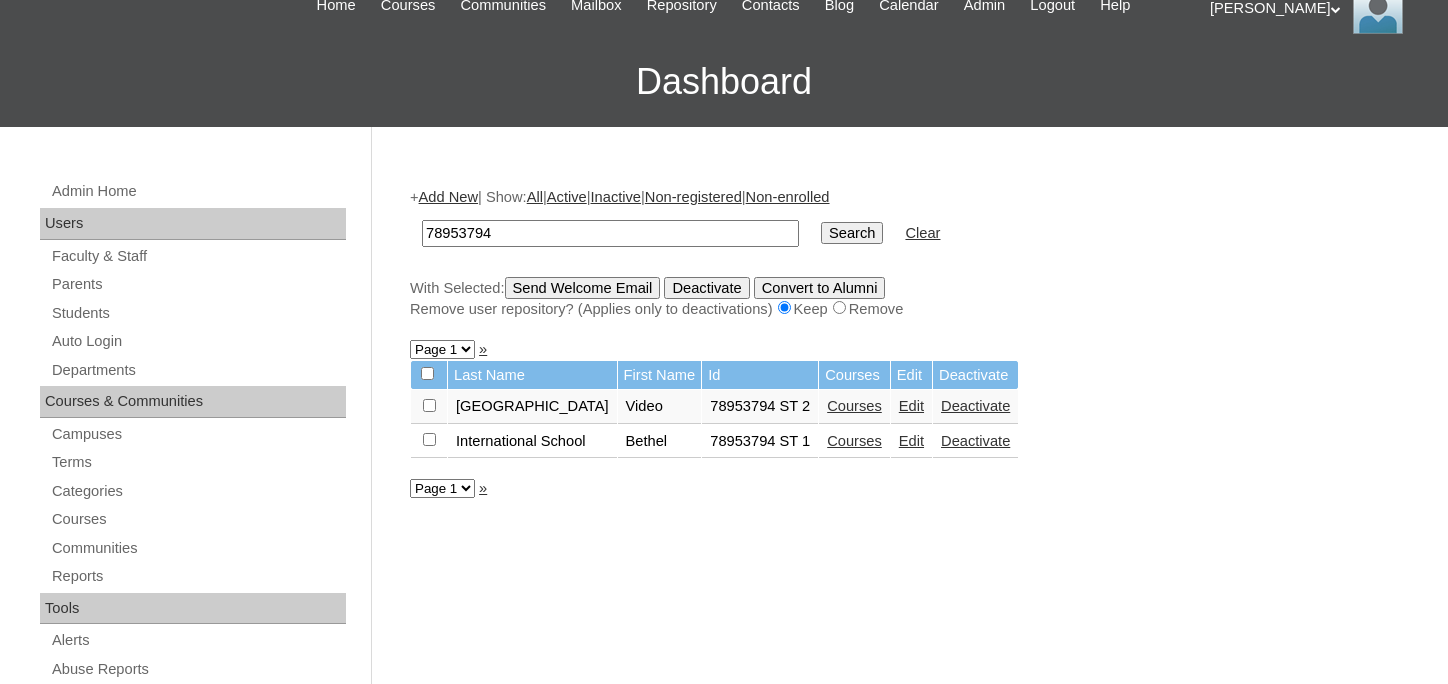 click on "Courses" at bounding box center (854, 441) 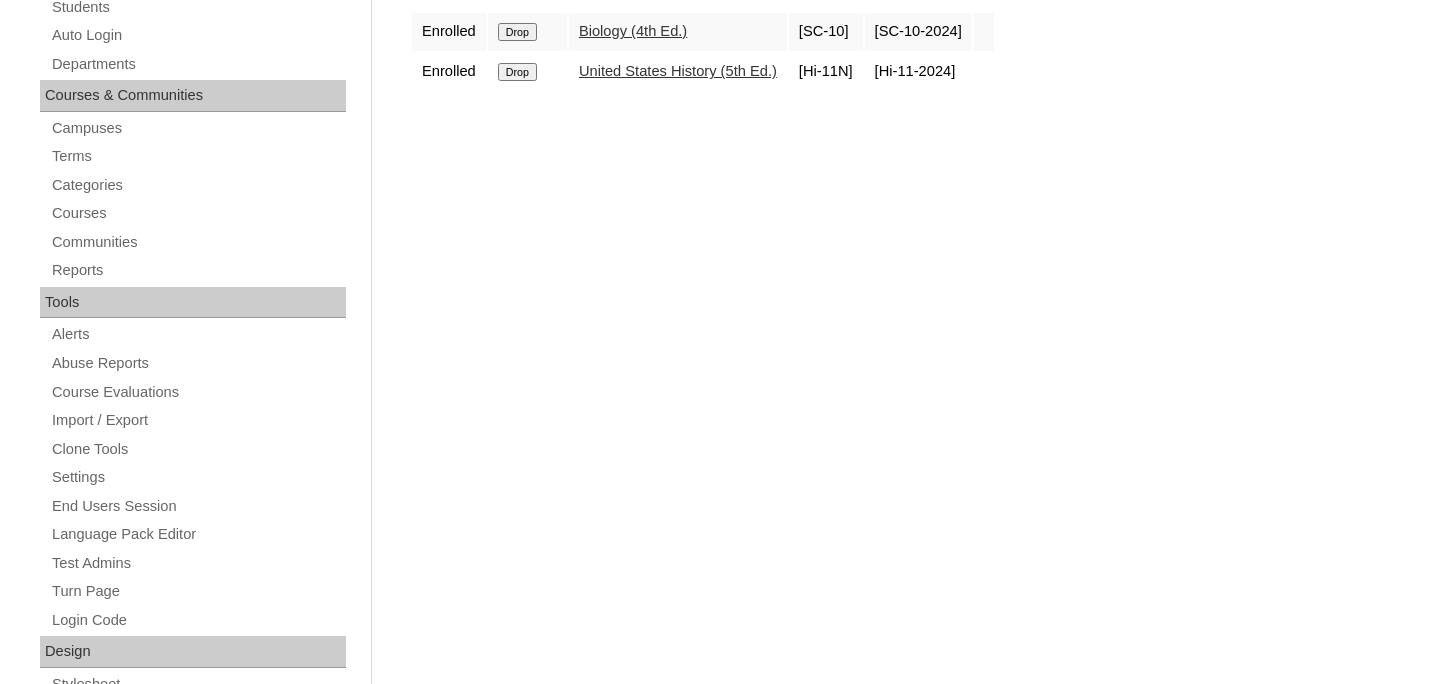 scroll, scrollTop: 102, scrollLeft: 0, axis: vertical 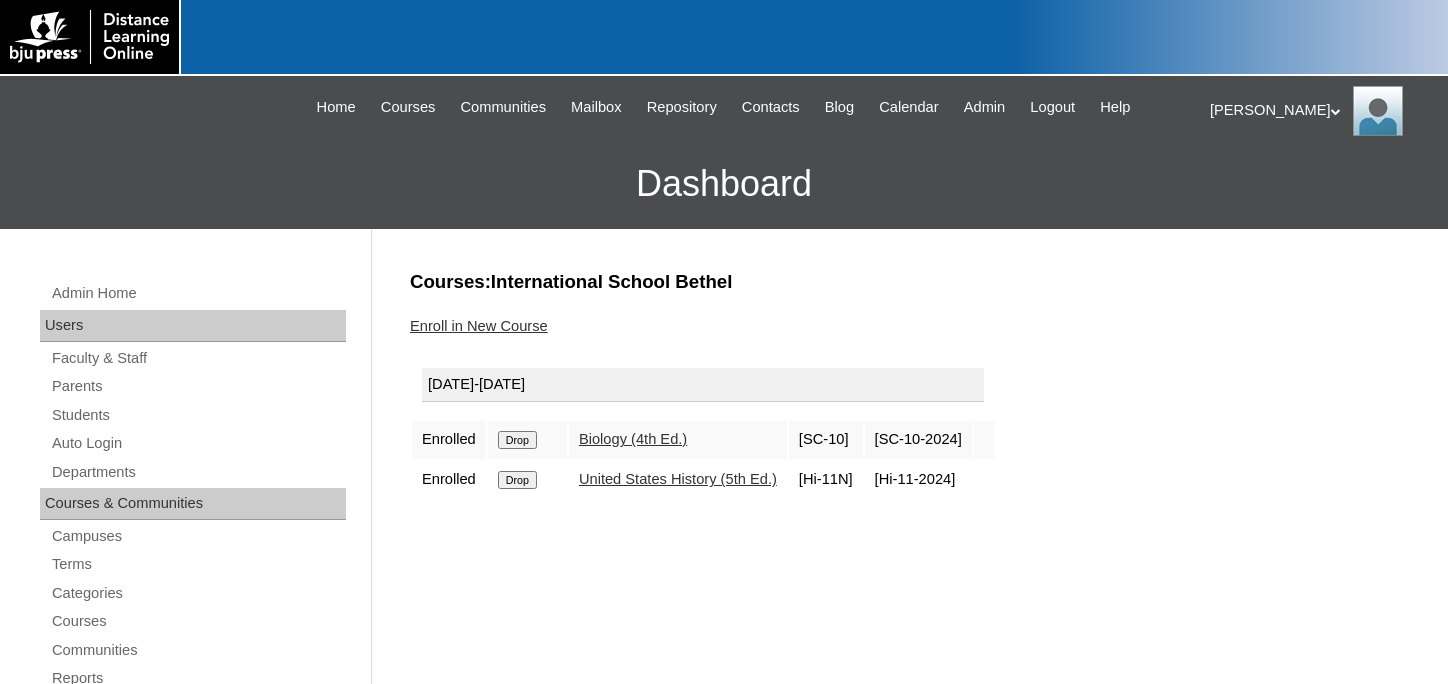 click on "Enroll in New Course" at bounding box center [479, 326] 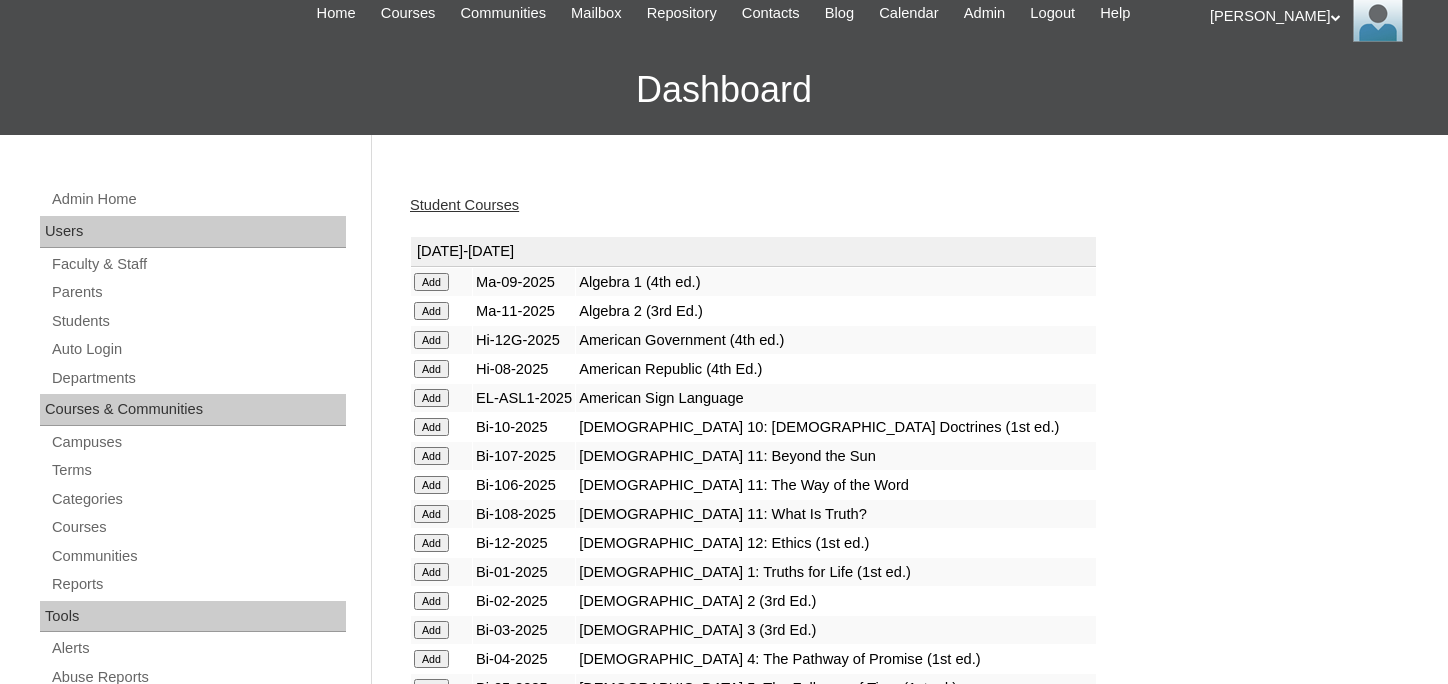 scroll, scrollTop: 0, scrollLeft: 0, axis: both 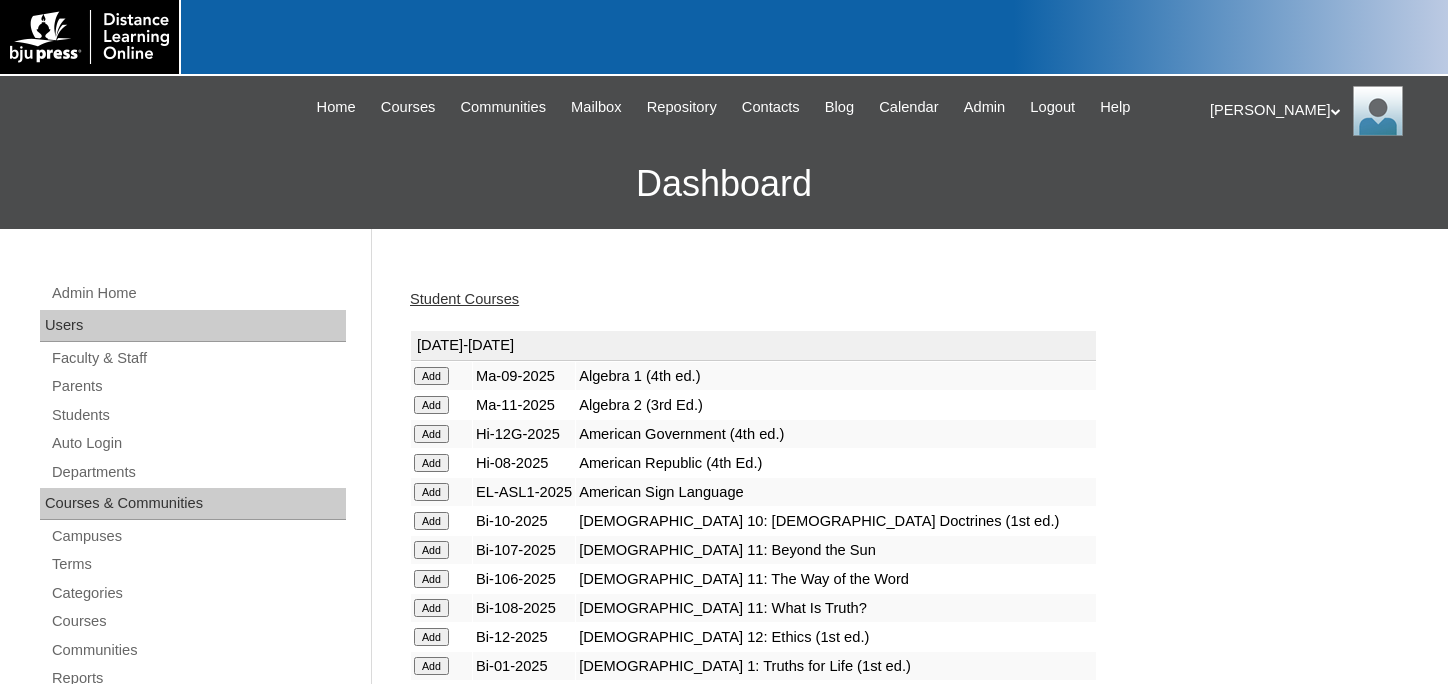 click on "Dashboard" at bounding box center [724, 184] 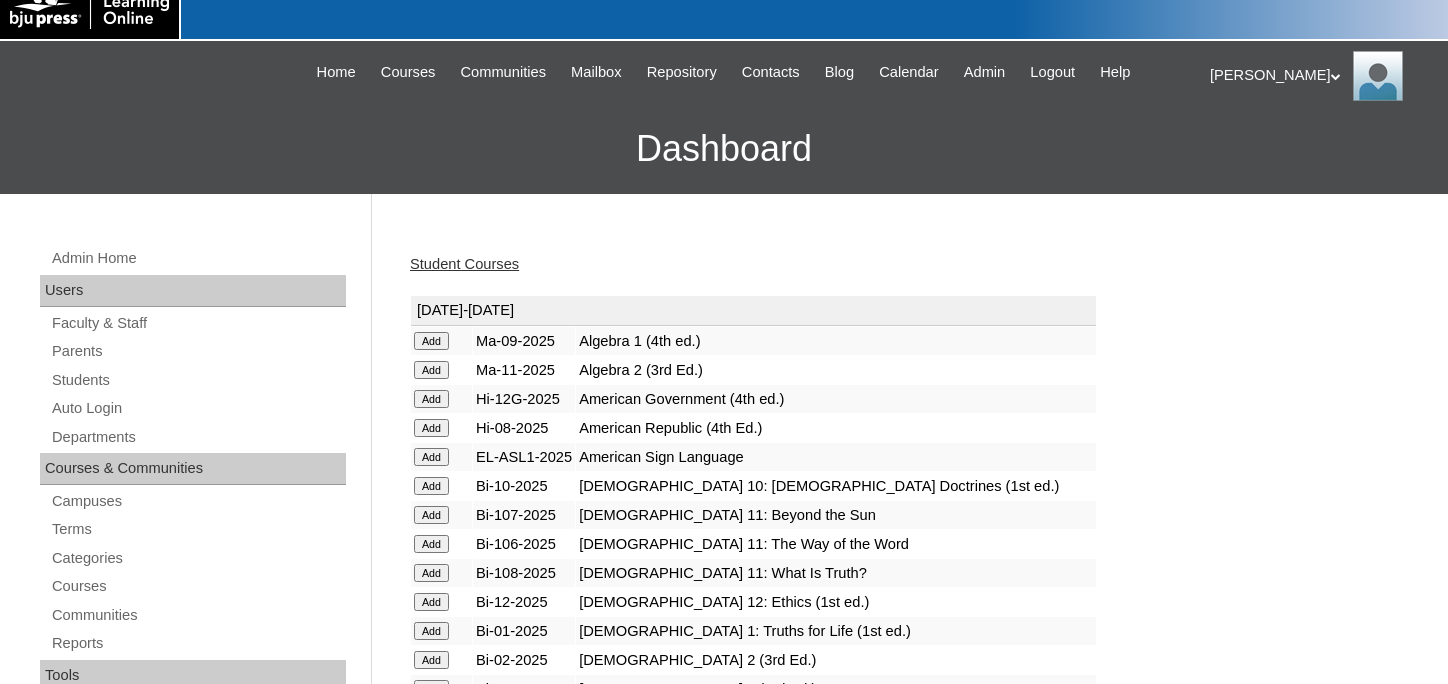 scroll, scrollTop: 0, scrollLeft: 0, axis: both 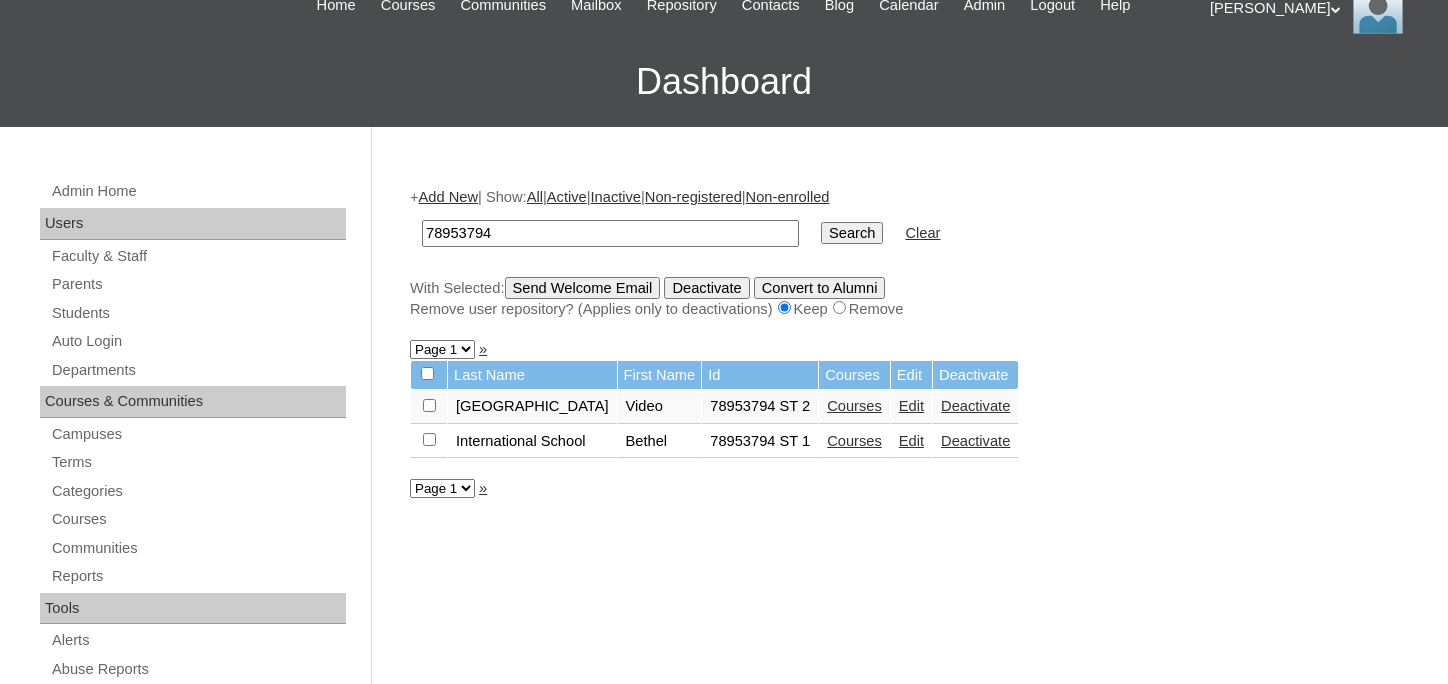 click on "Edit" at bounding box center [911, 406] 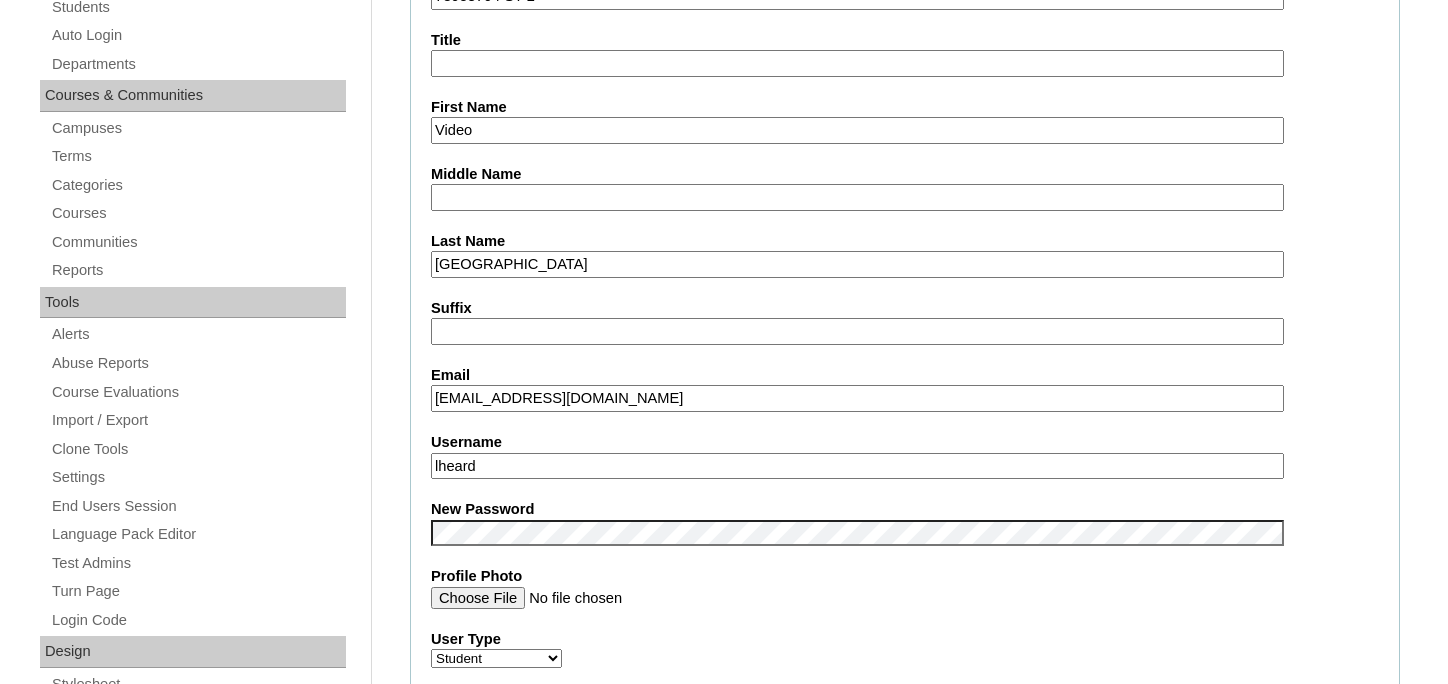 scroll, scrollTop: 510, scrollLeft: 0, axis: vertical 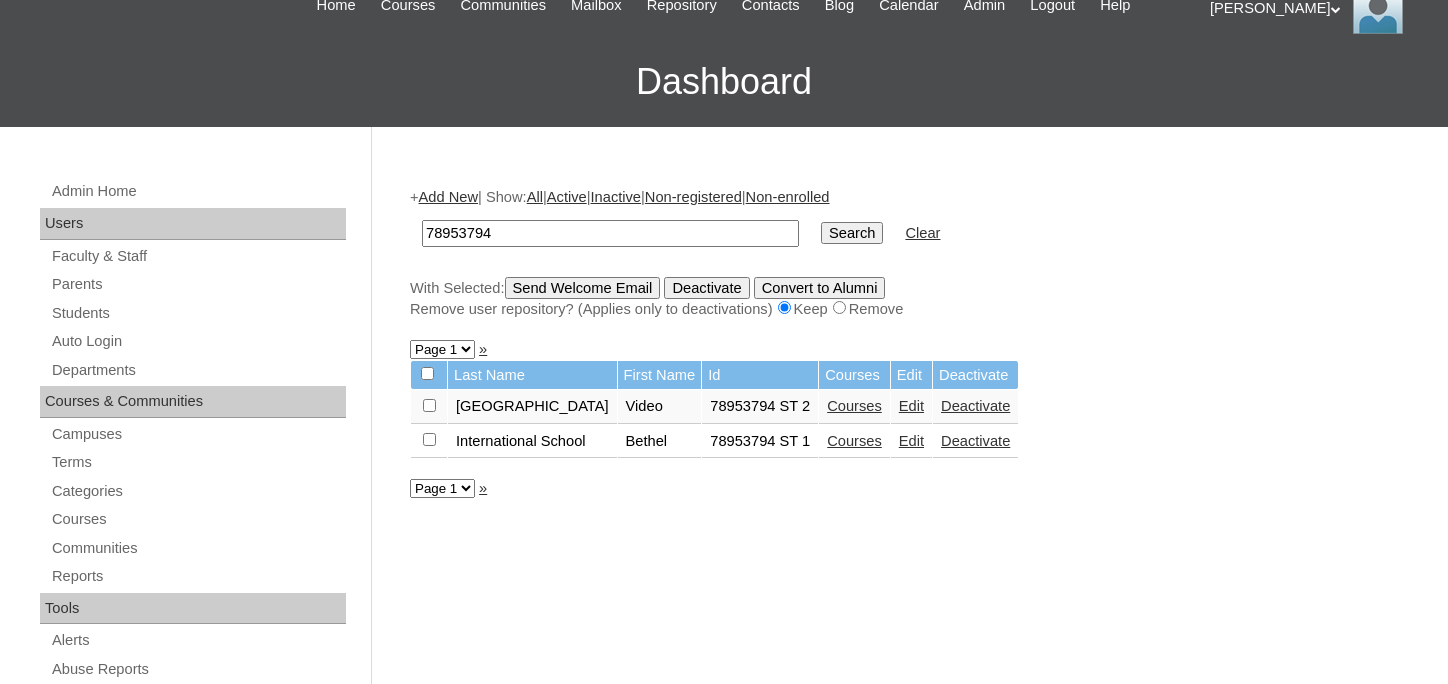click on "Edit" at bounding box center (911, 441) 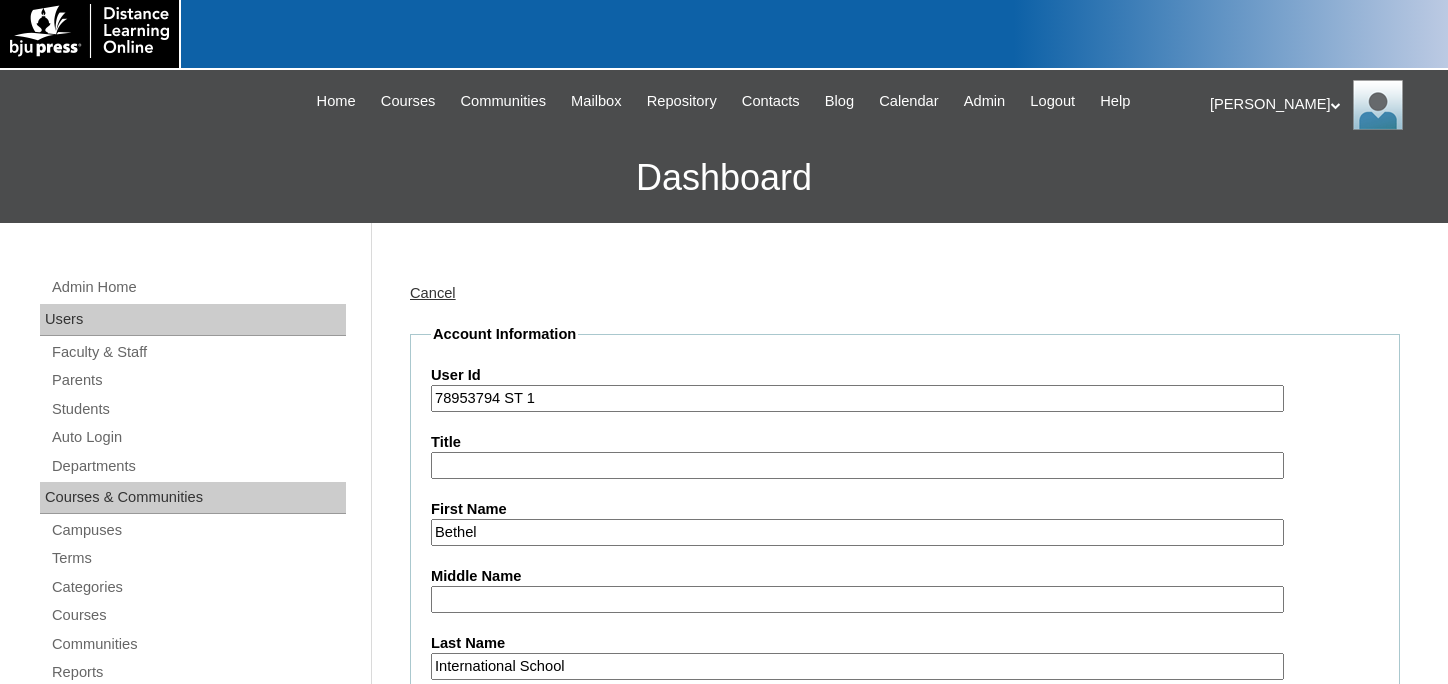 scroll, scrollTop: 102, scrollLeft: 0, axis: vertical 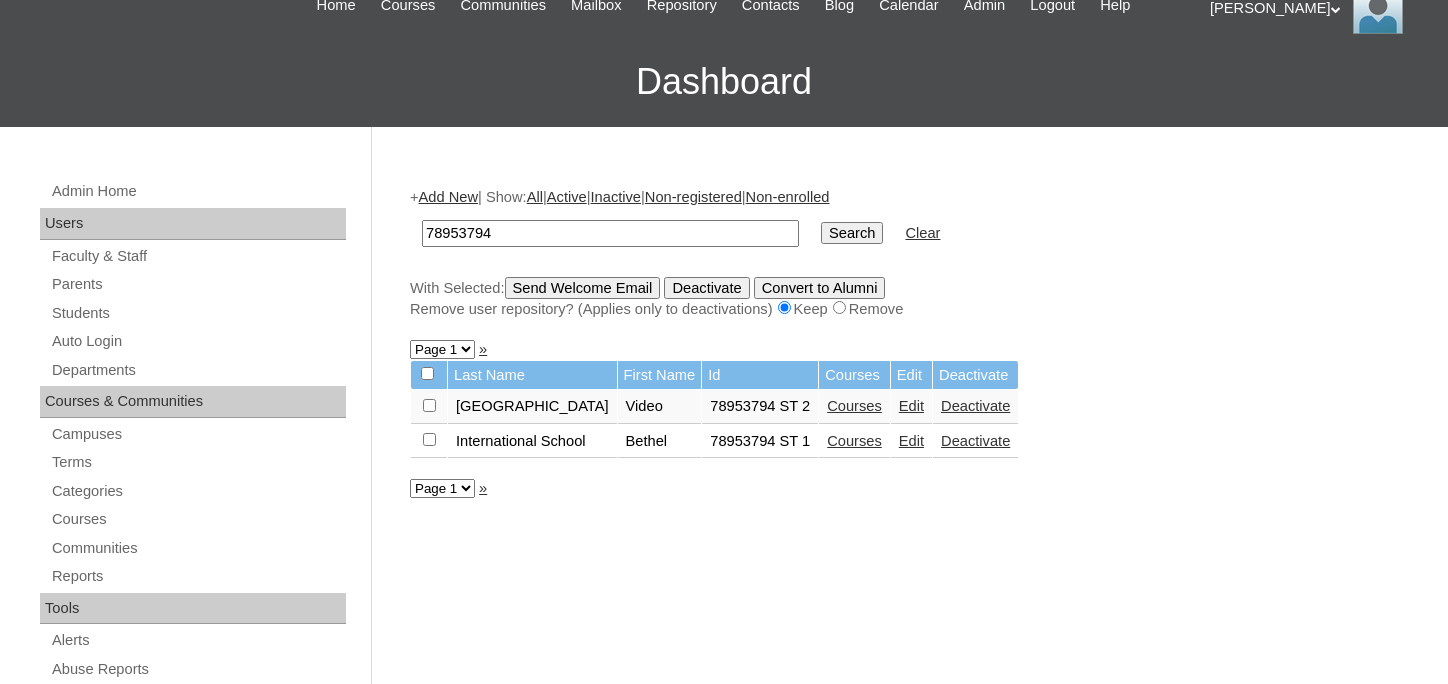 click on "Courses" at bounding box center (854, 406) 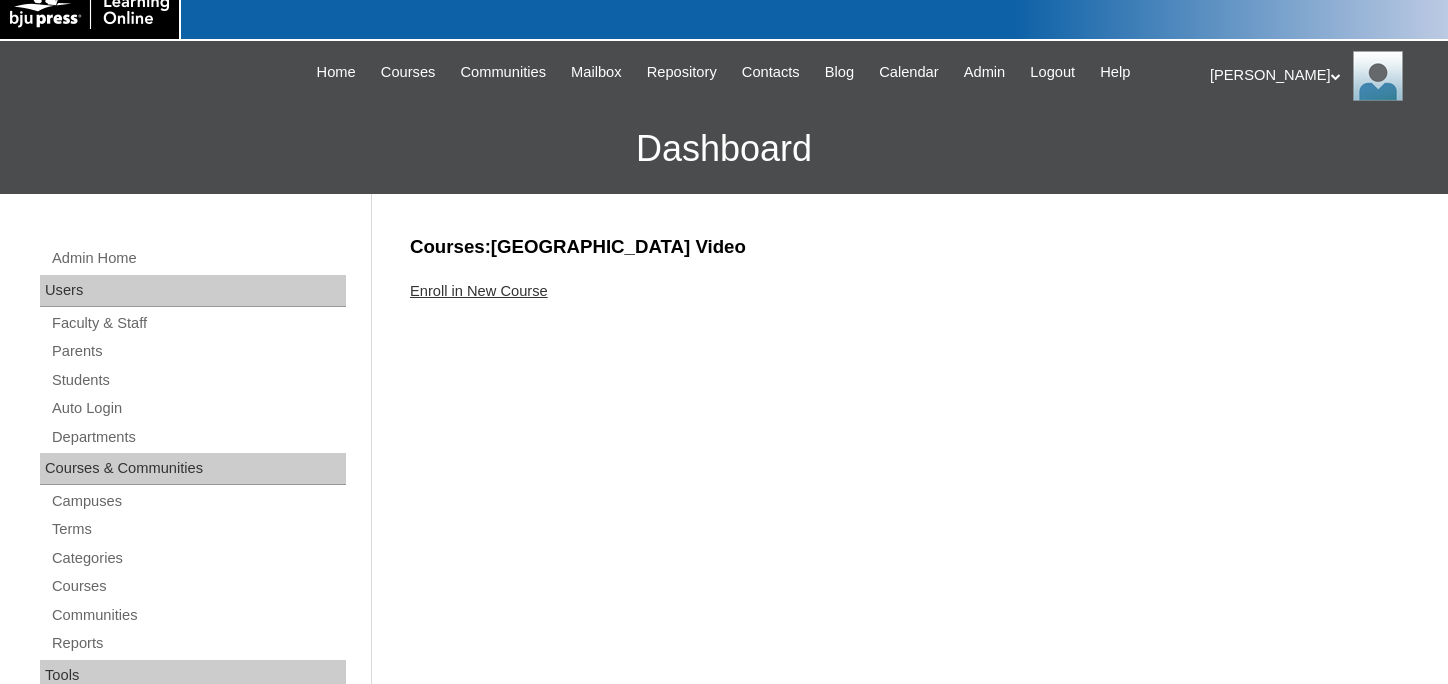 scroll, scrollTop: 0, scrollLeft: 0, axis: both 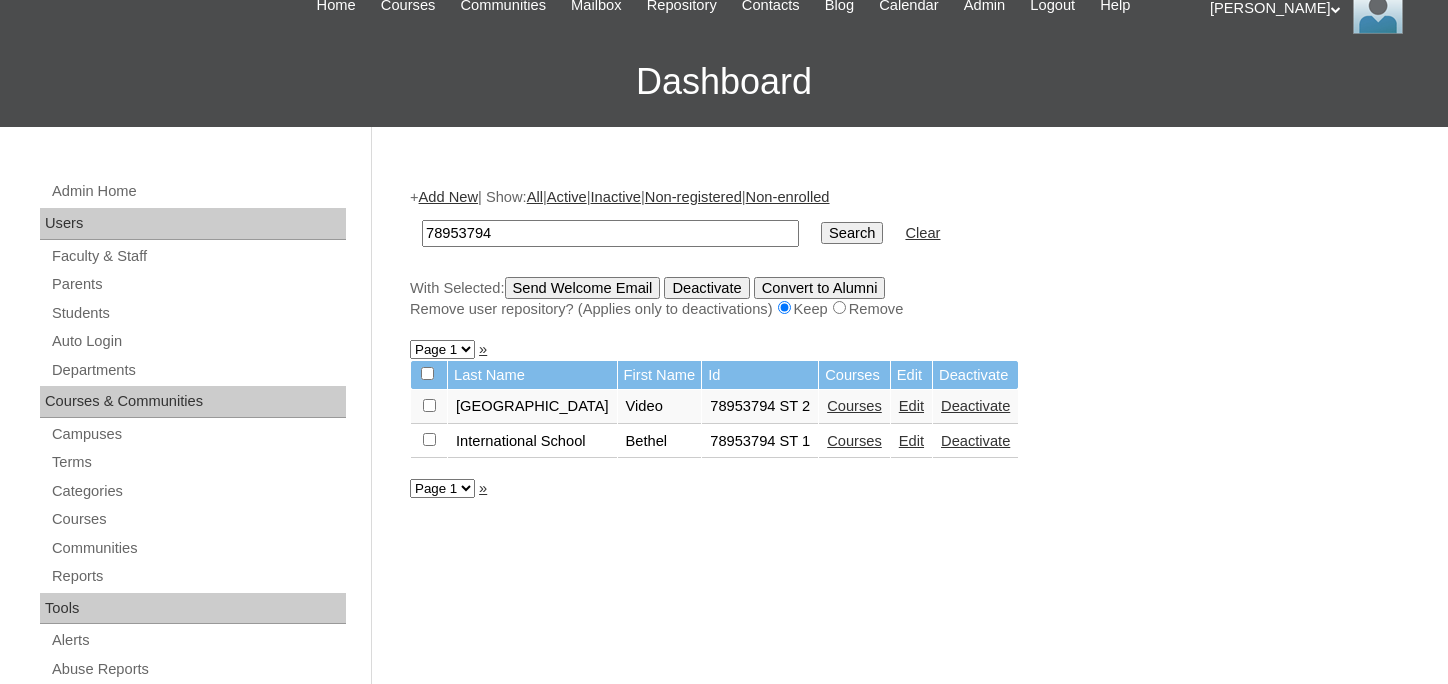 click on "Edit" at bounding box center [911, 406] 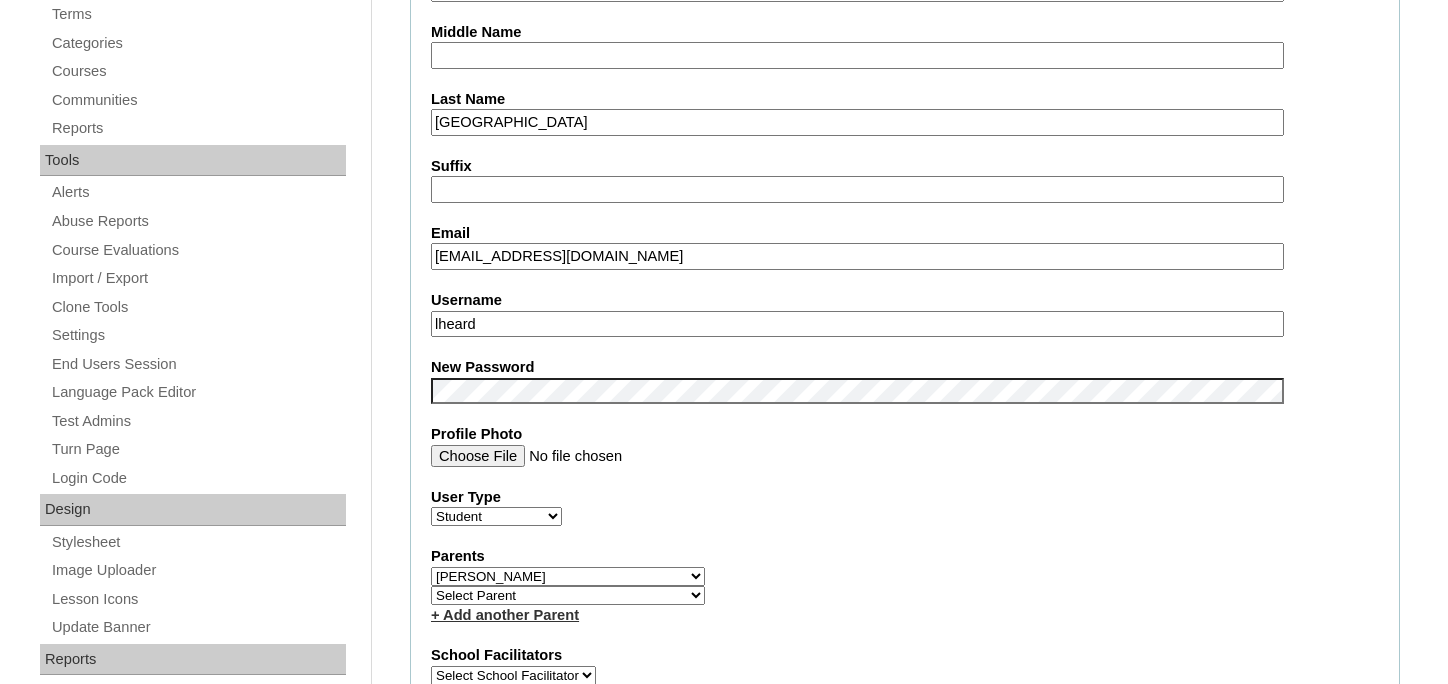 scroll, scrollTop: 510, scrollLeft: 0, axis: vertical 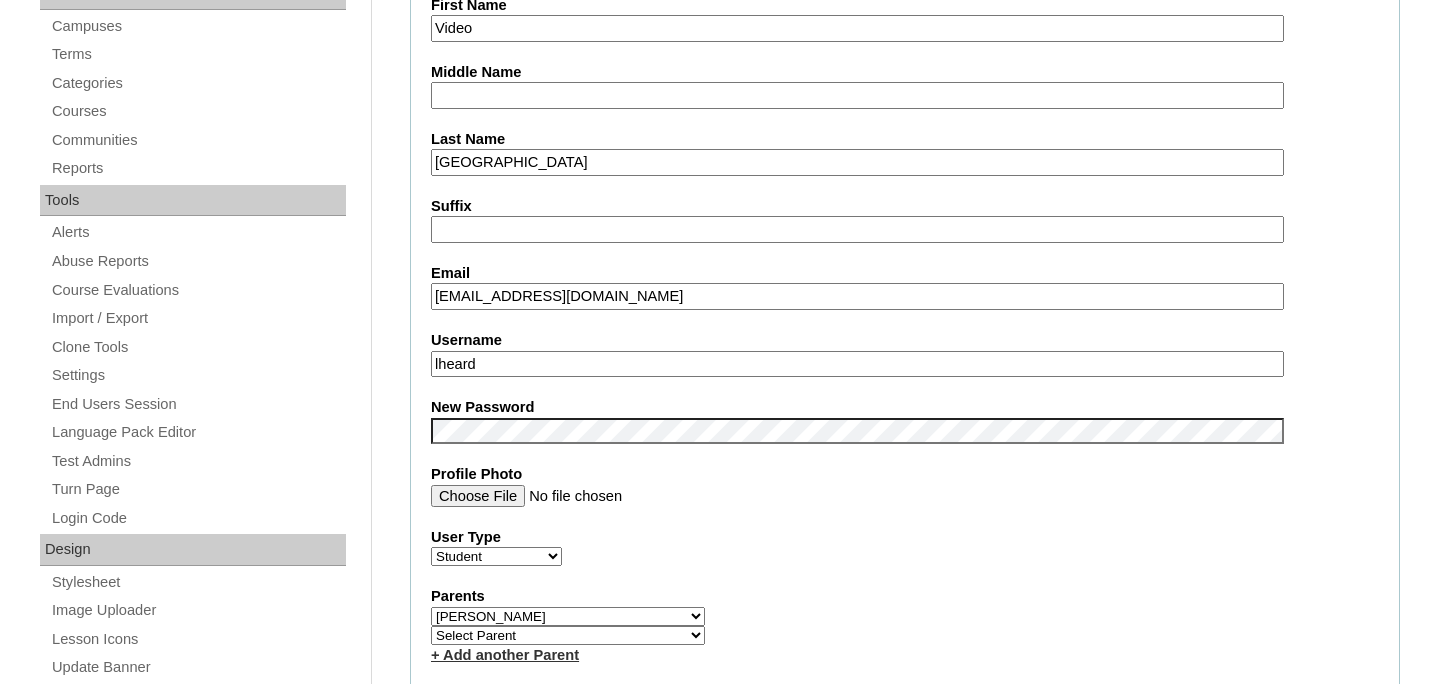 drag, startPoint x: 607, startPoint y: 301, endPoint x: 448, endPoint y: 290, distance: 159.38005 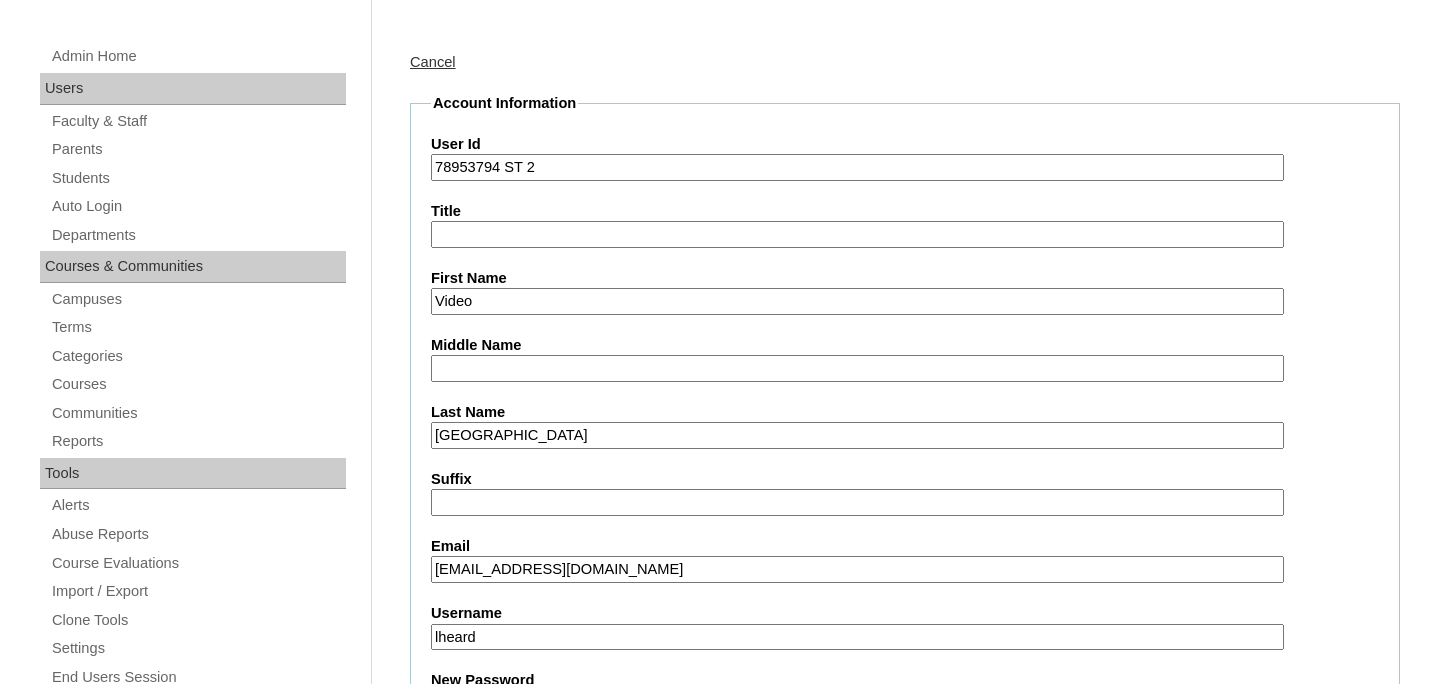 scroll, scrollTop: 102, scrollLeft: 0, axis: vertical 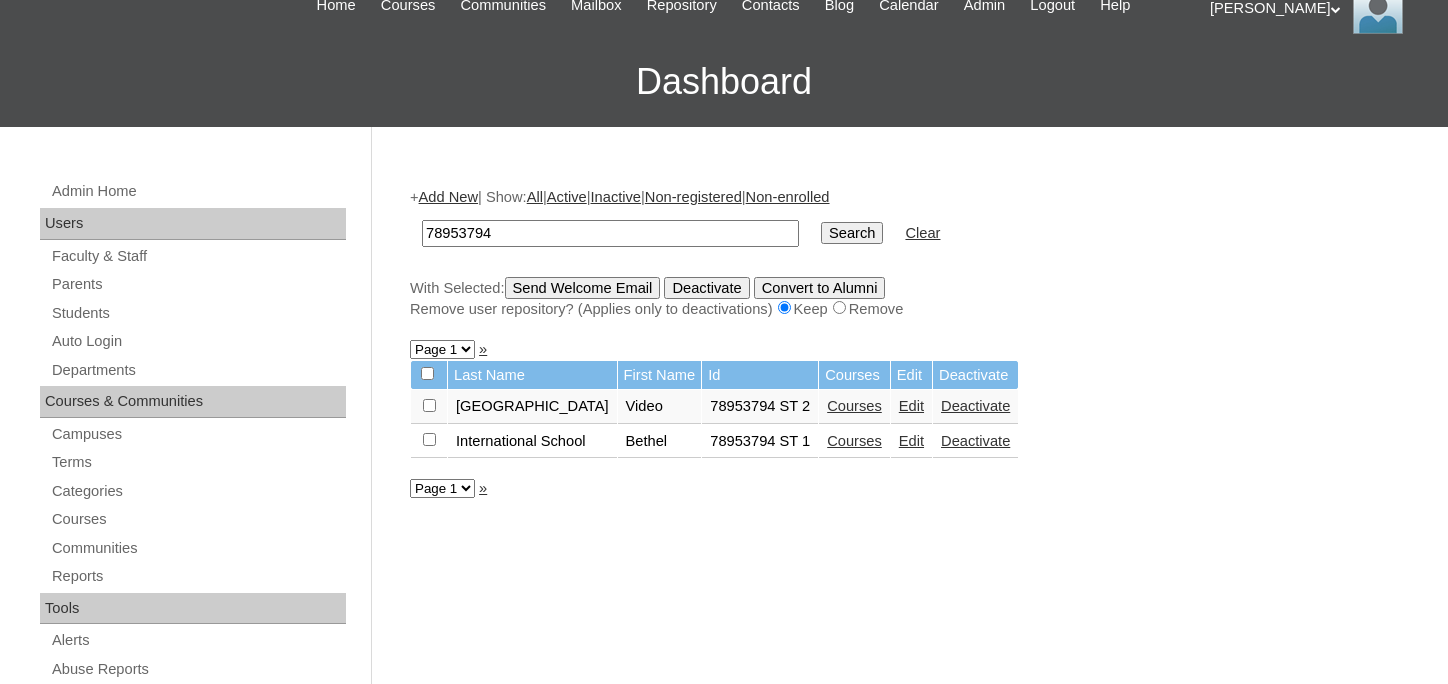 click on "Edit" at bounding box center (911, 441) 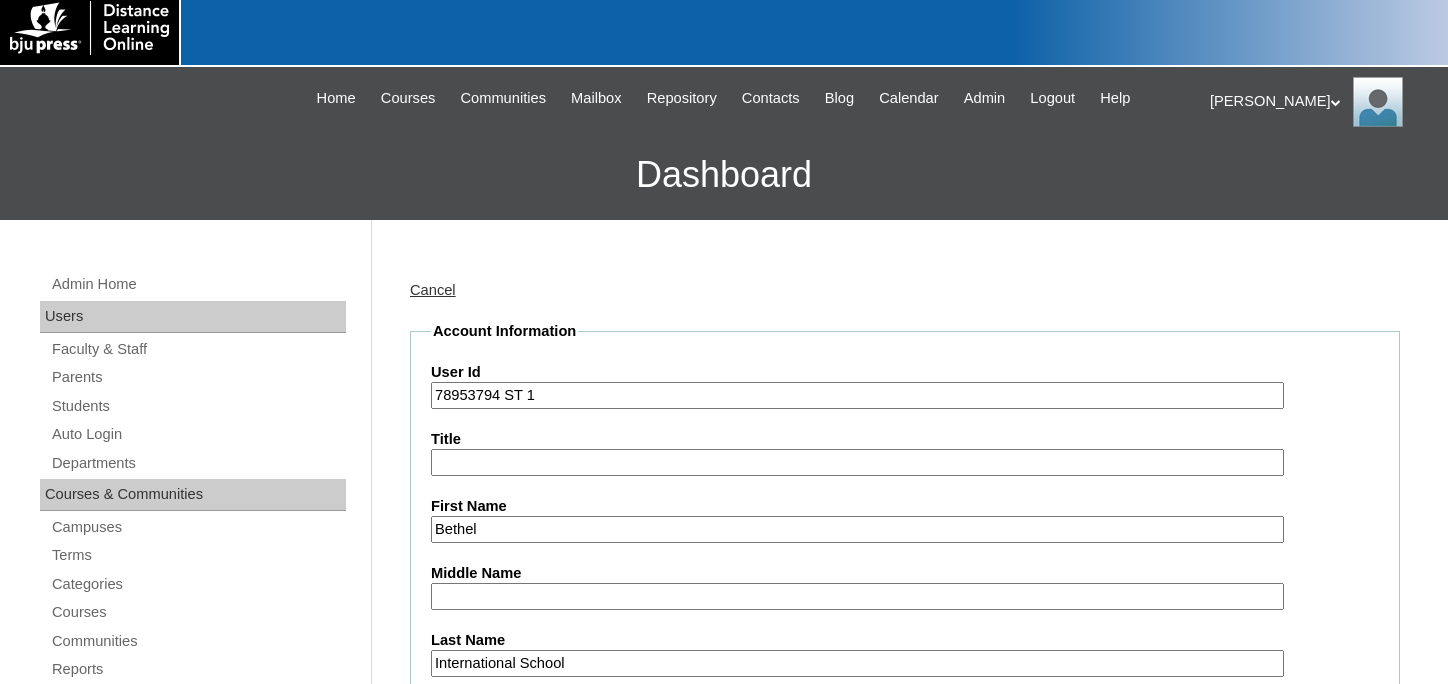 scroll, scrollTop: 0, scrollLeft: 0, axis: both 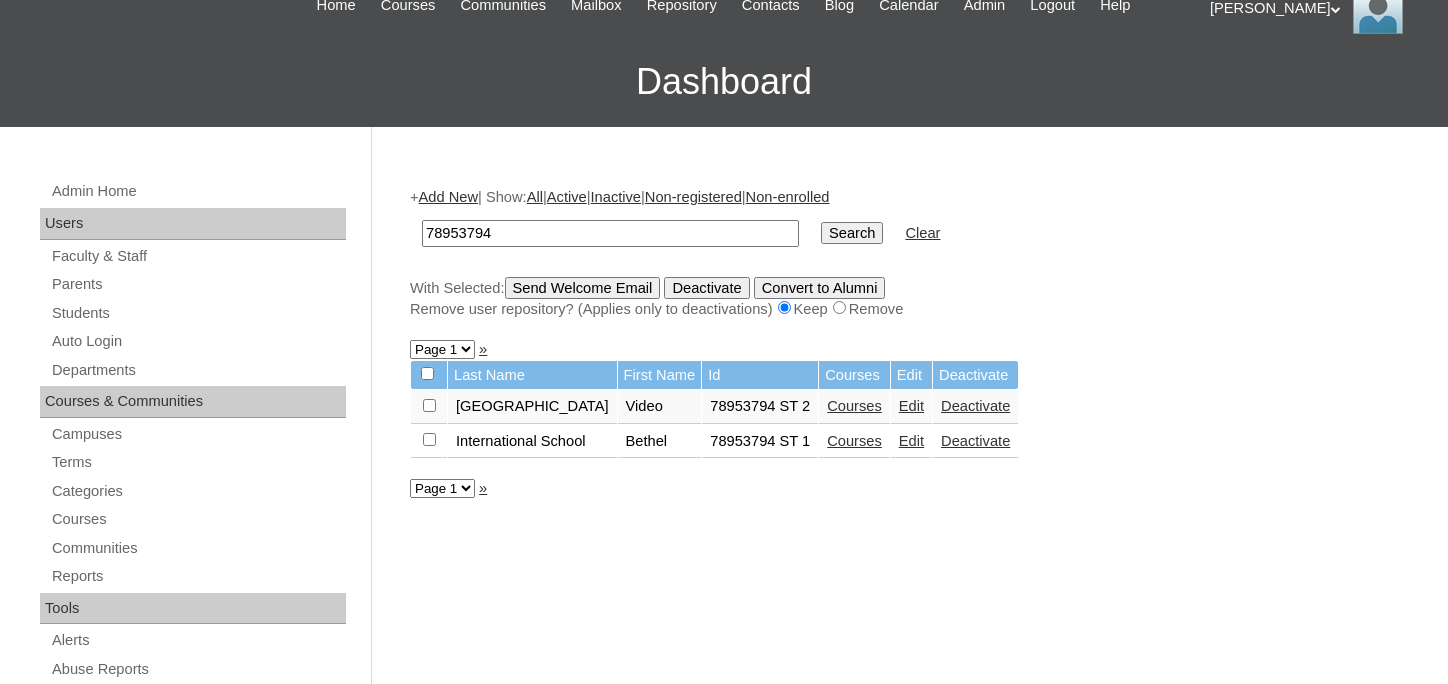 click on "Courses" at bounding box center (854, 441) 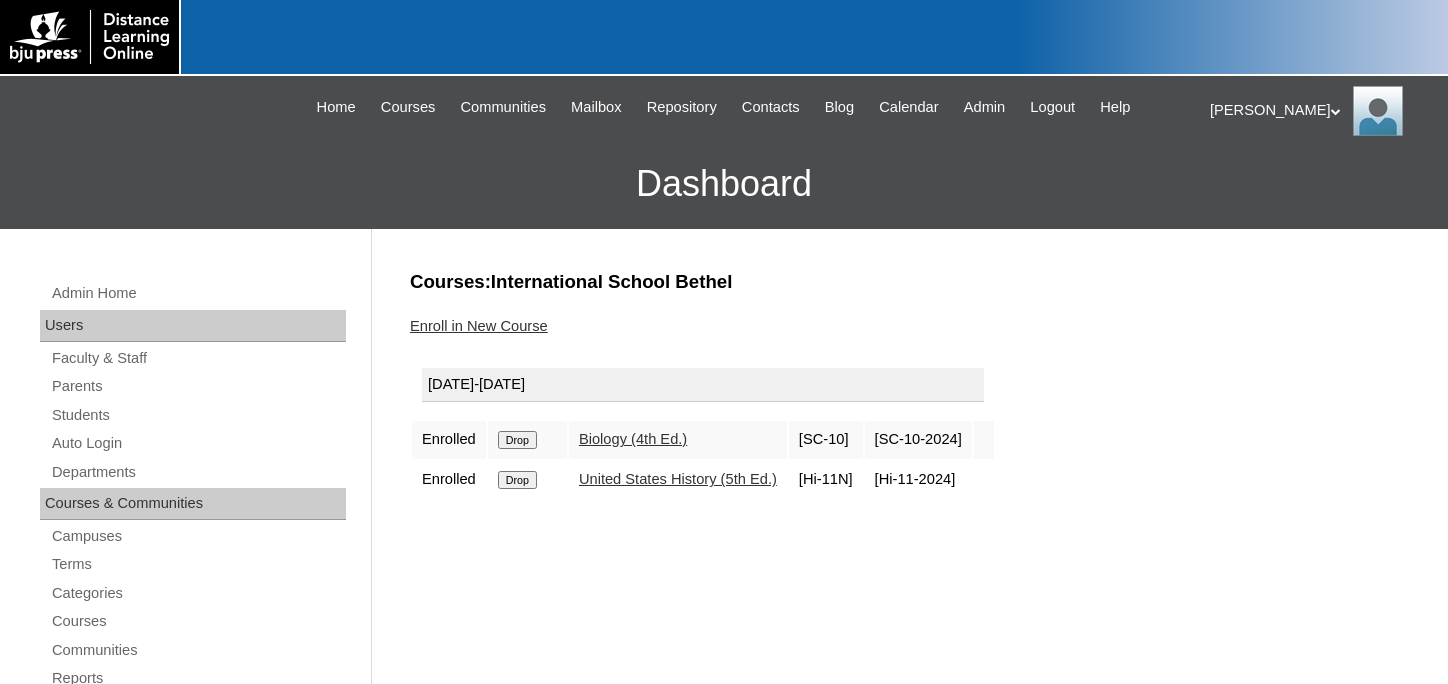 scroll, scrollTop: 0, scrollLeft: 0, axis: both 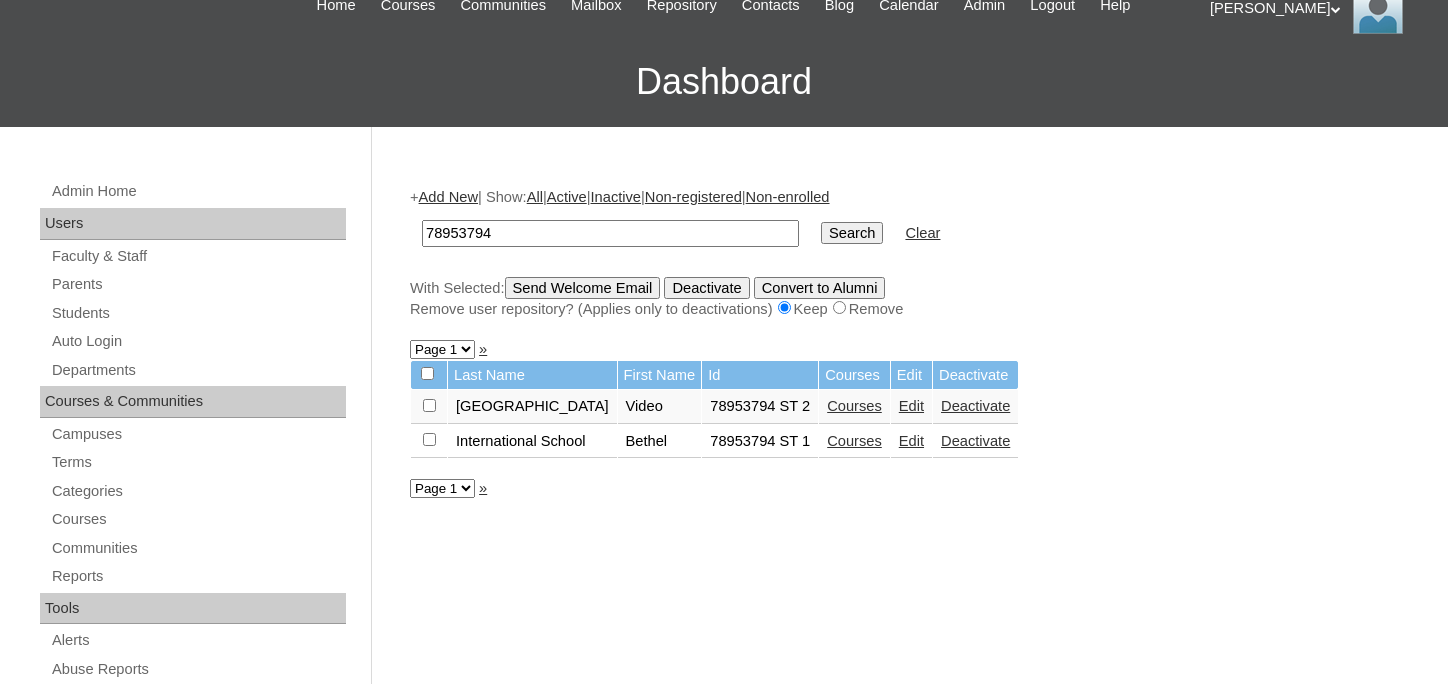 click on "Edit" at bounding box center (911, 406) 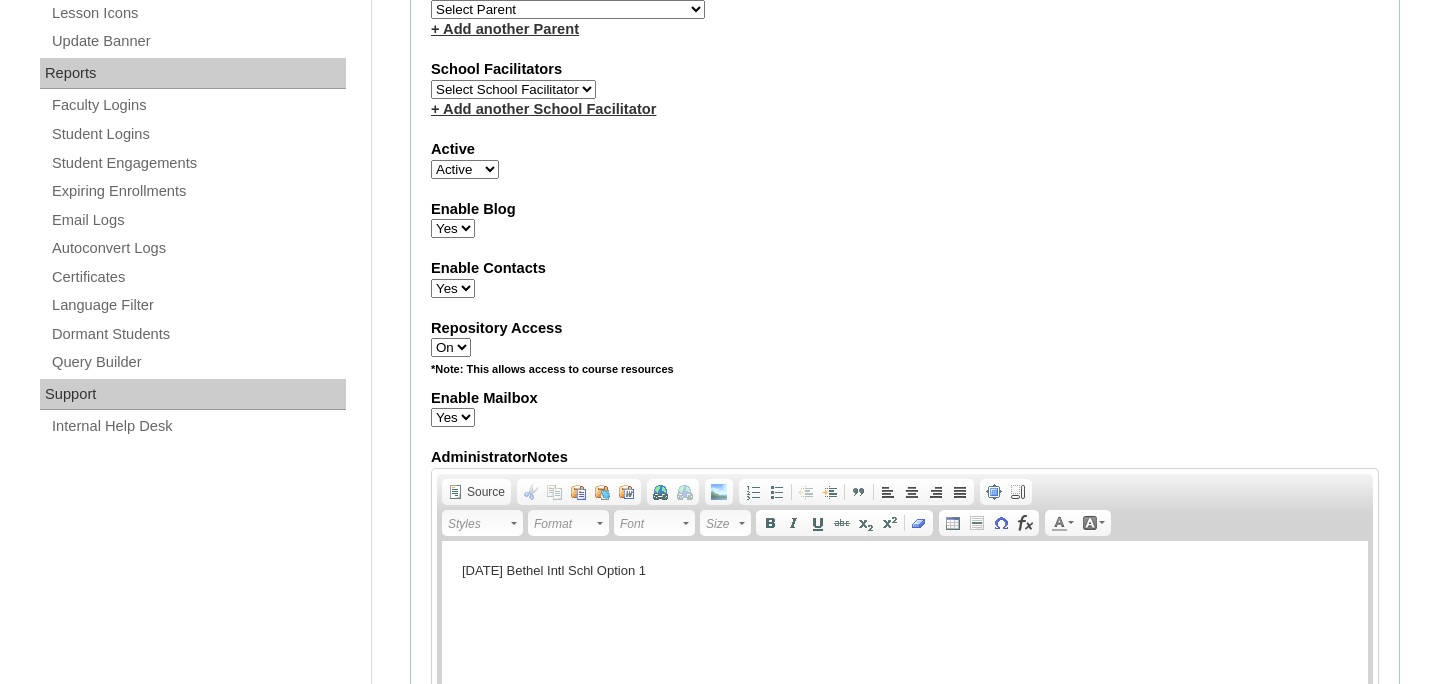 scroll, scrollTop: 1224, scrollLeft: 0, axis: vertical 